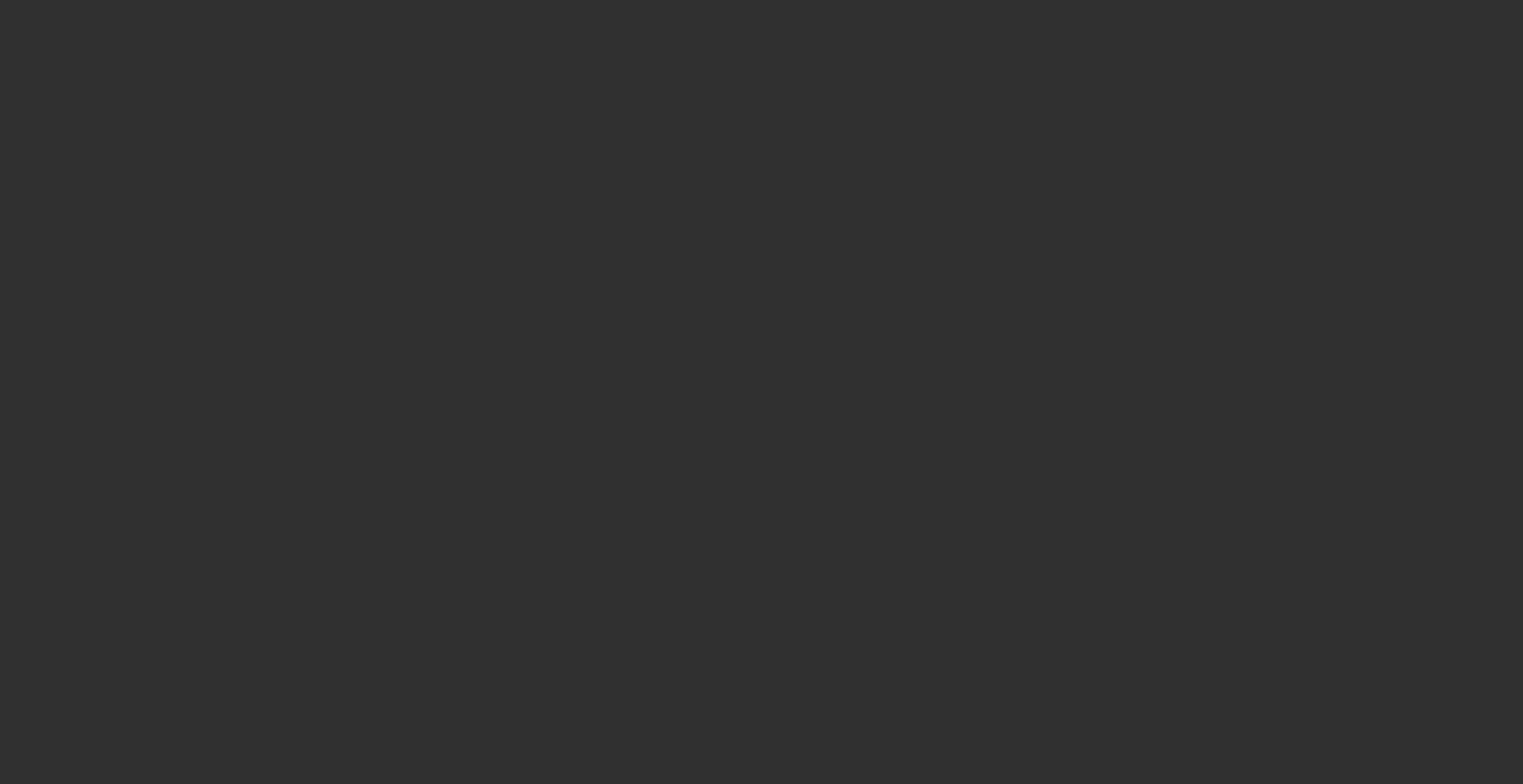 scroll, scrollTop: 0, scrollLeft: 0, axis: both 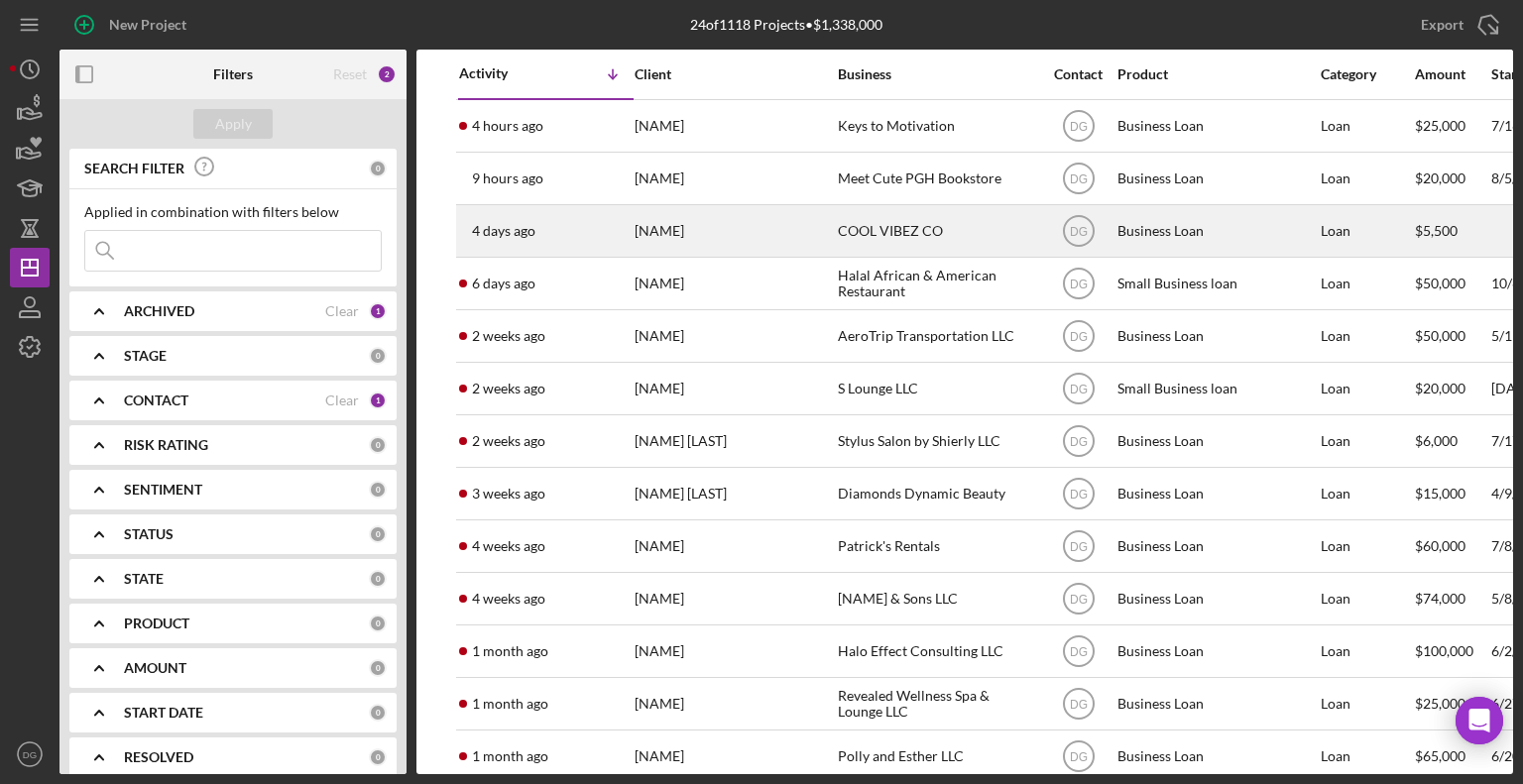 click on "[NAME]" at bounding box center [735, 231] 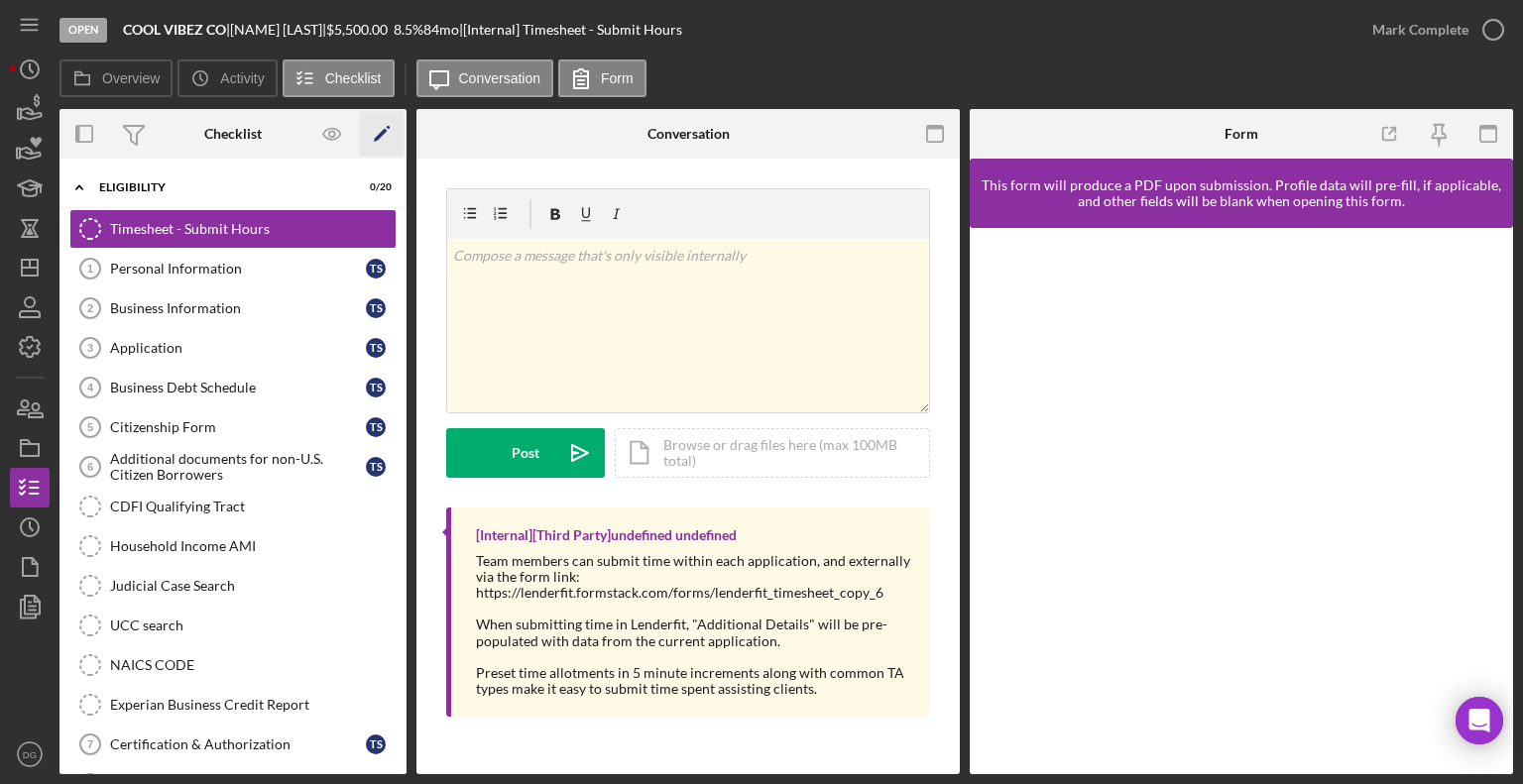 click on "Icon/Edit" 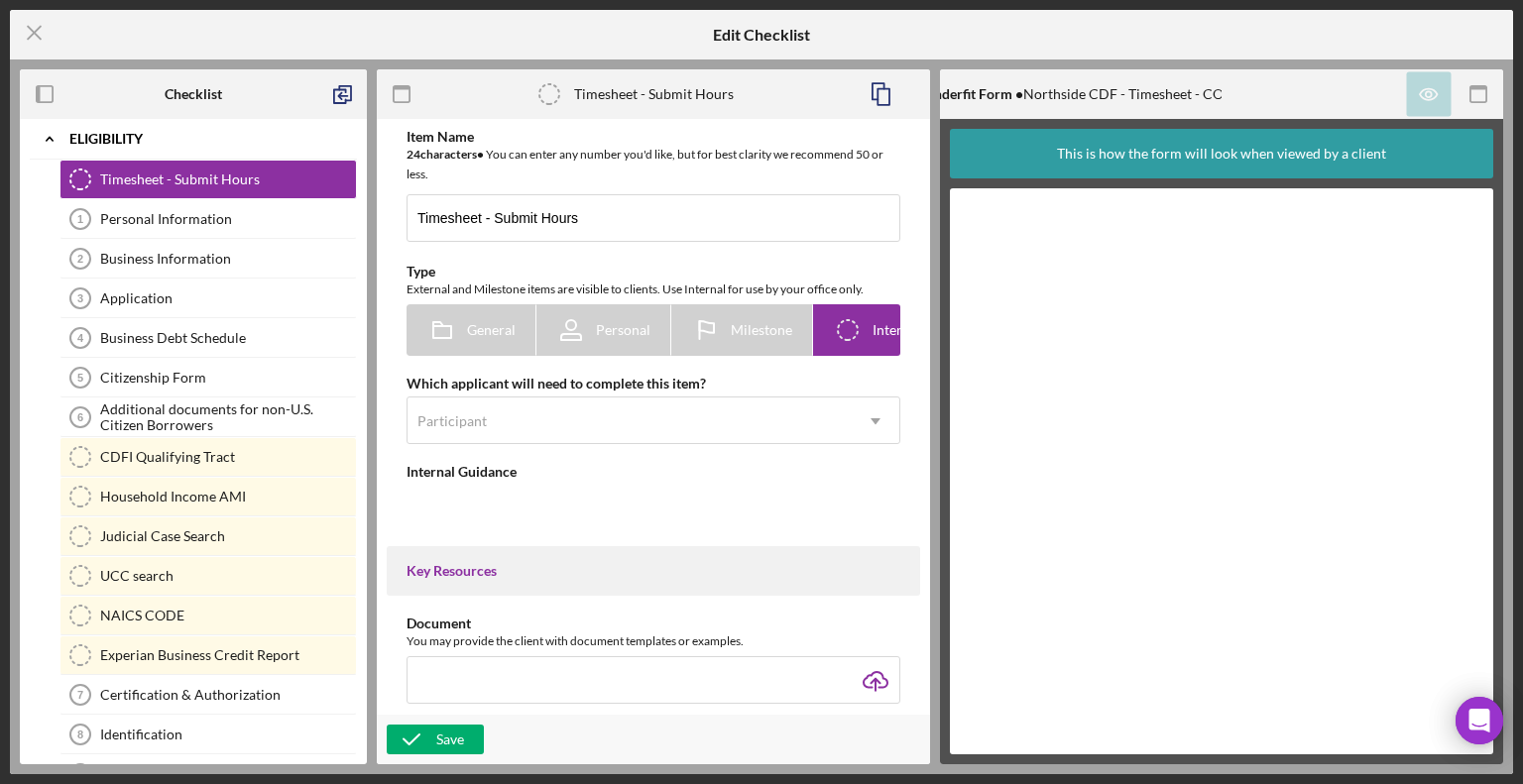 type on "<div>Team members can submit time within each application, and externally via the form link: https://lenderfit.formstack.com/forms/lenderfit_timesheet_copy_6
When submitting time in Lenderfit, "Additional Details" will be pre-populated with data from the current application.
Preset time allotments in 5 minute increments along with common TA types make it easy to submit time spent assisting clients.
</div>" 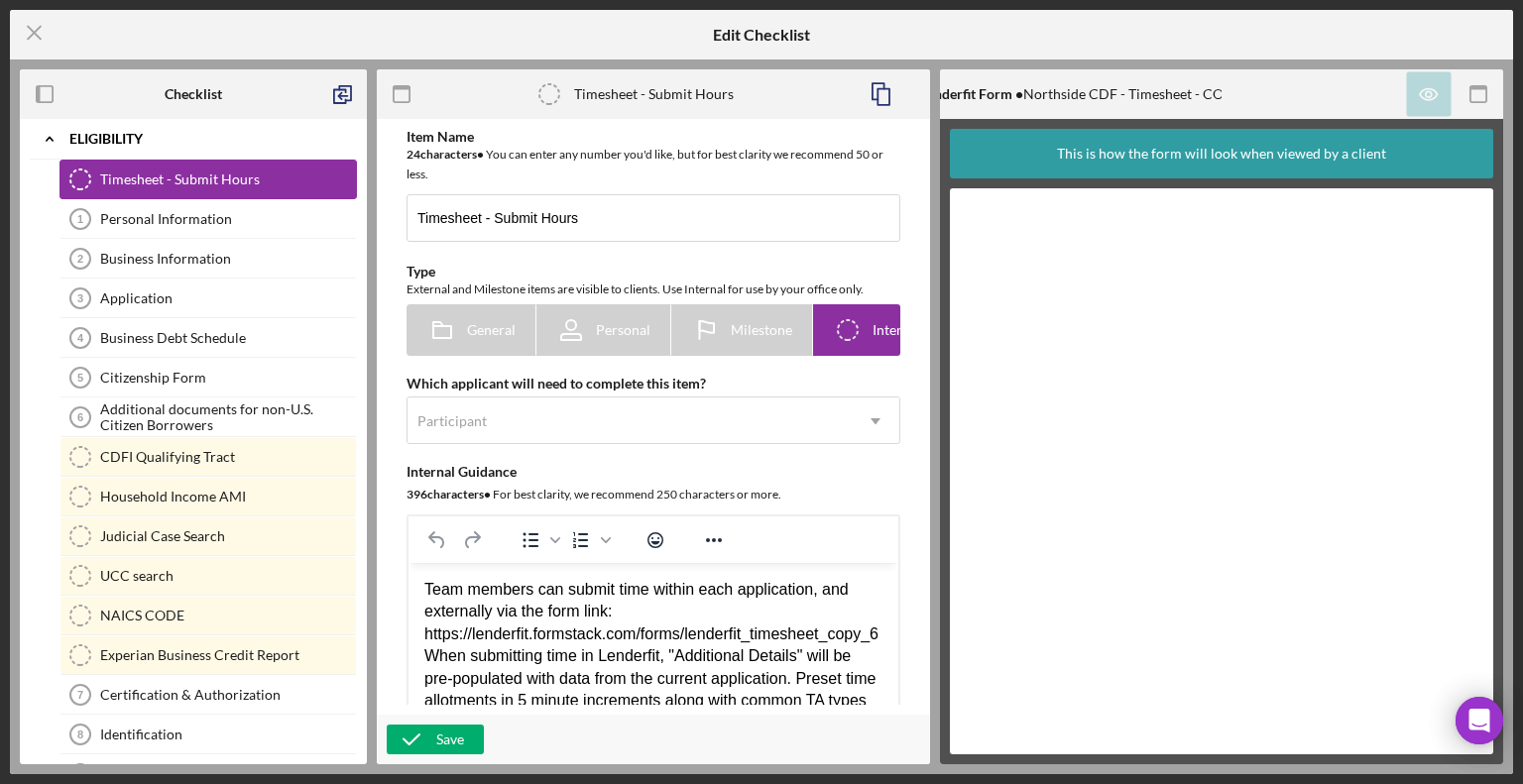 scroll, scrollTop: 0, scrollLeft: 0, axis: both 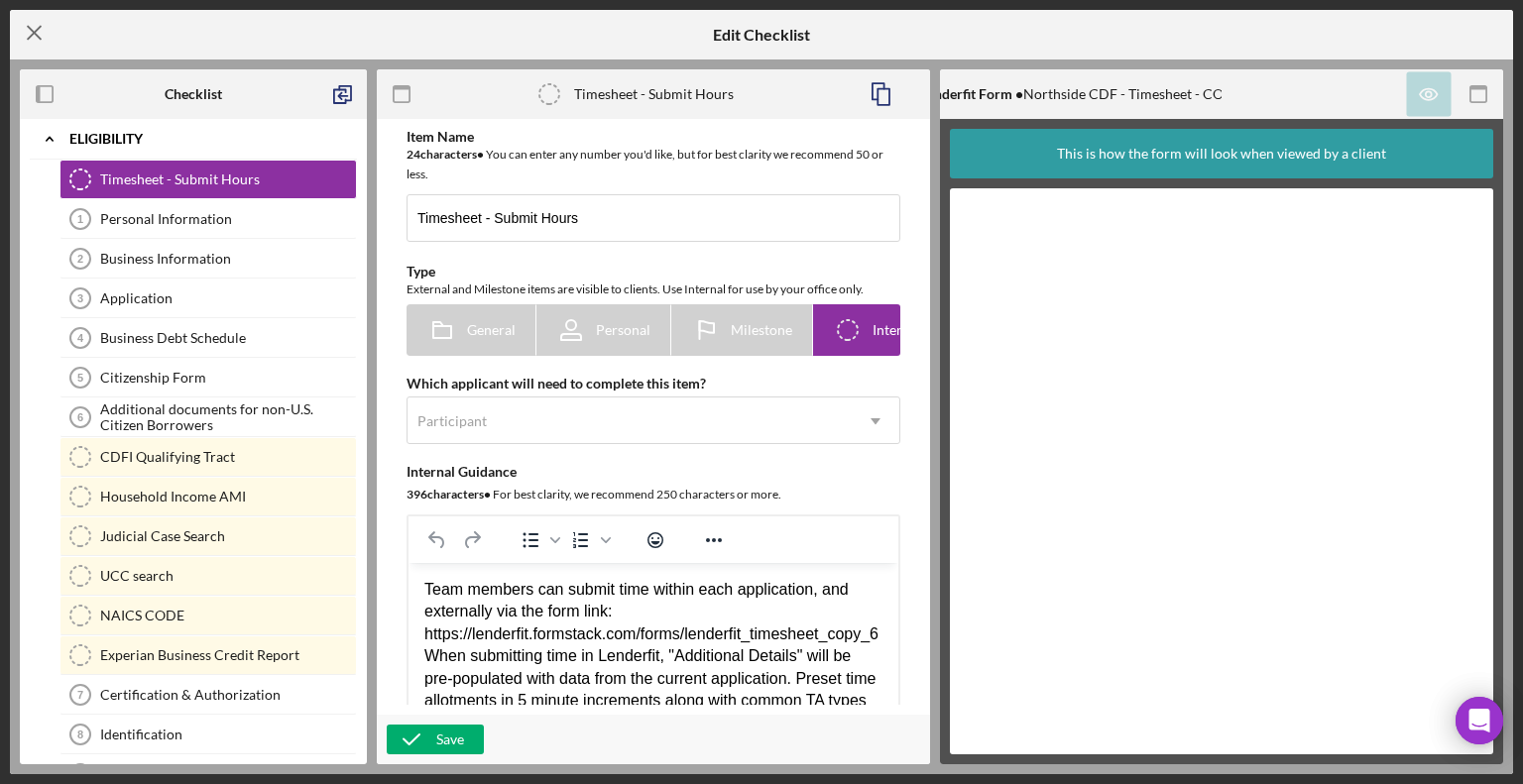 click on "Icon/Menu Close" 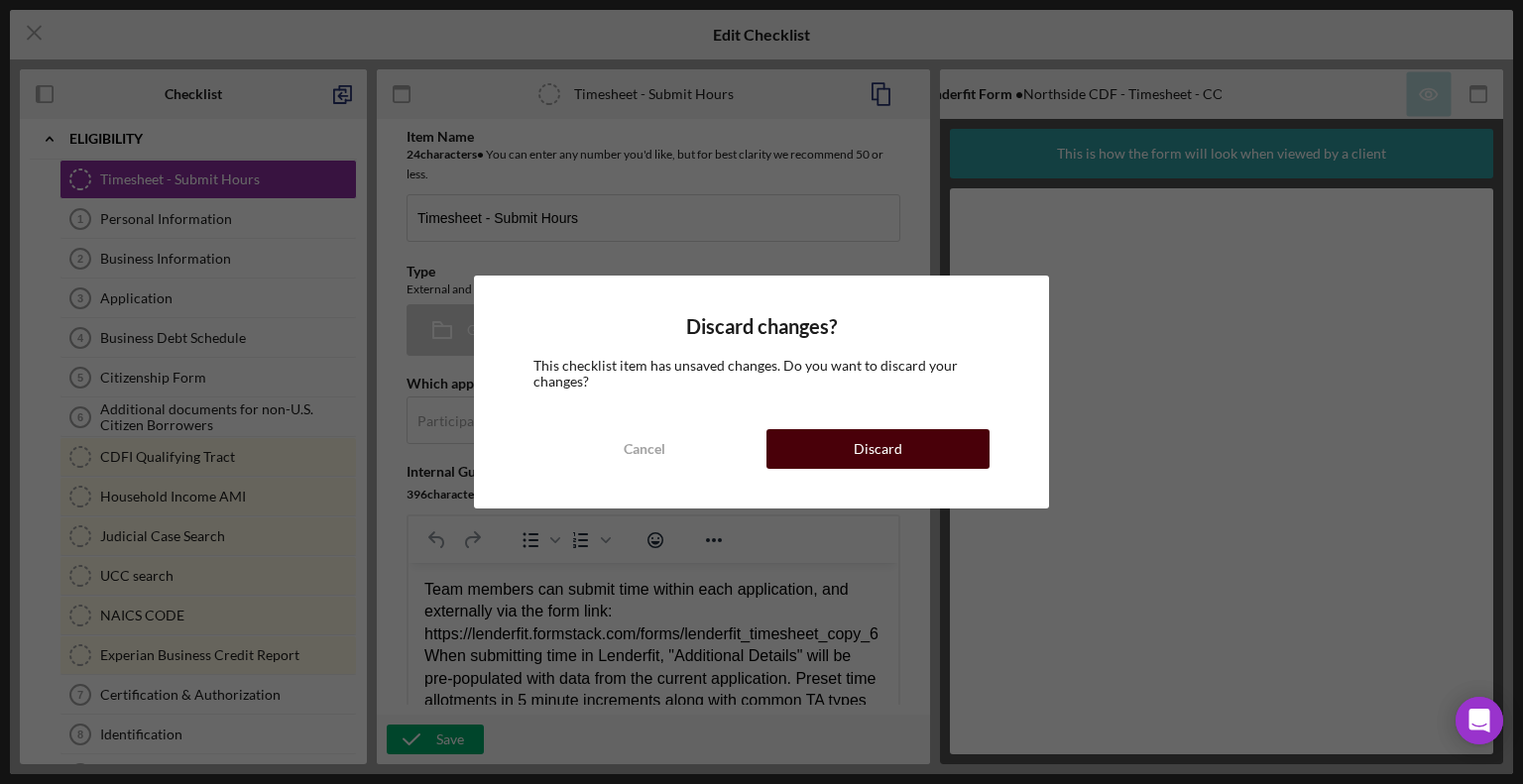 click on "Discard" at bounding box center [878, 449] 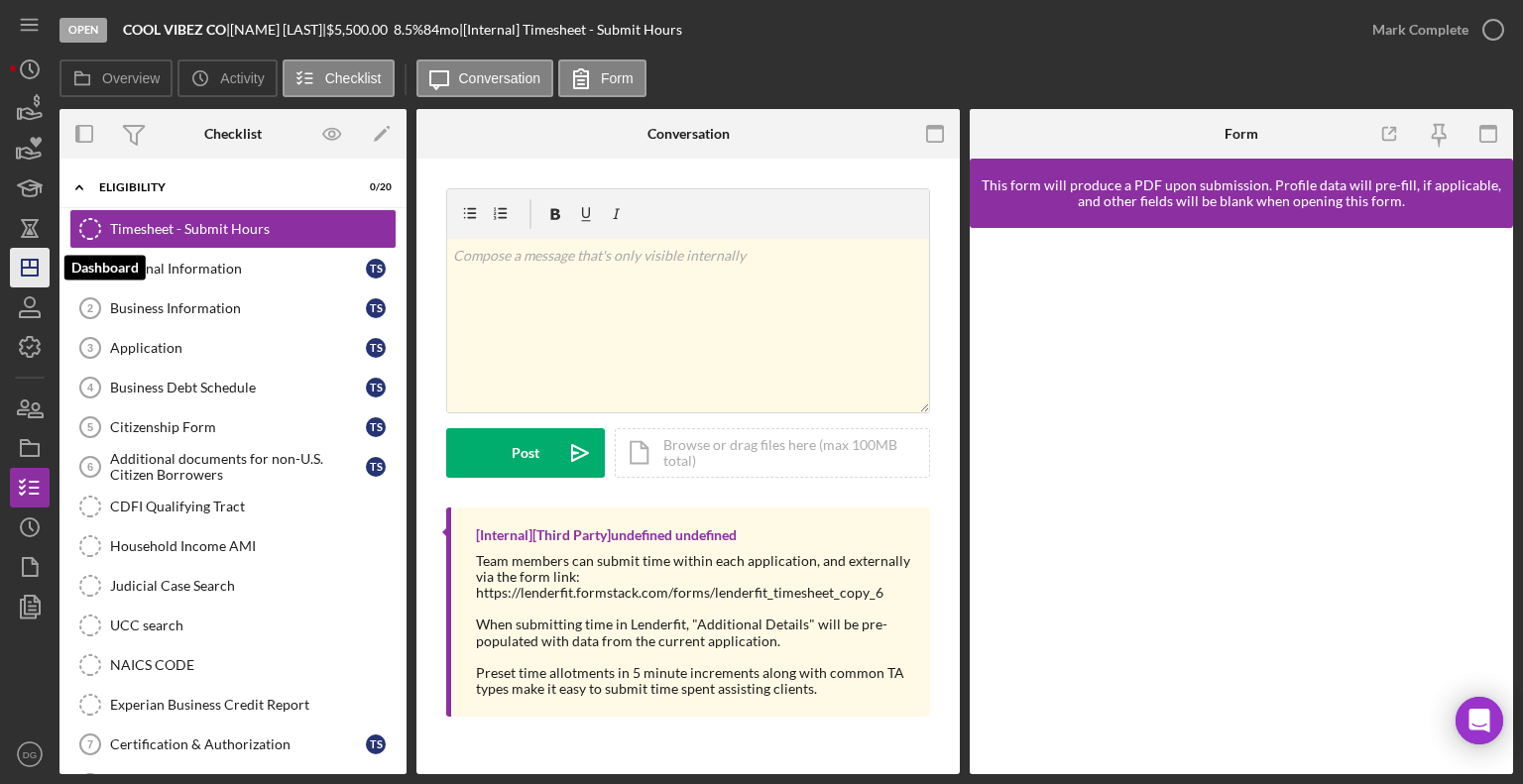 click on "Icon/Dashboard" 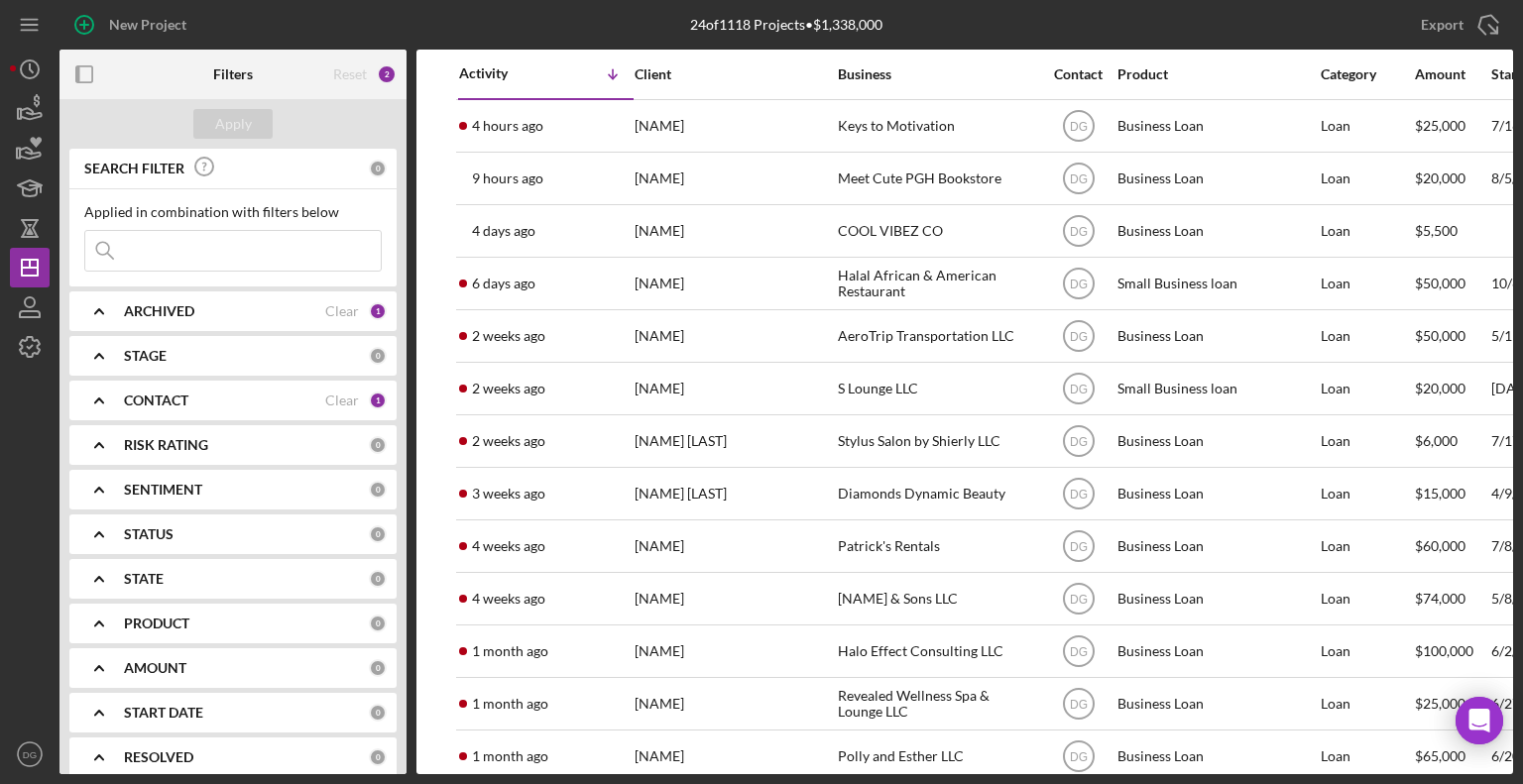 click on "ARCHIVED   Clear 1" at bounding box center (255, 311) 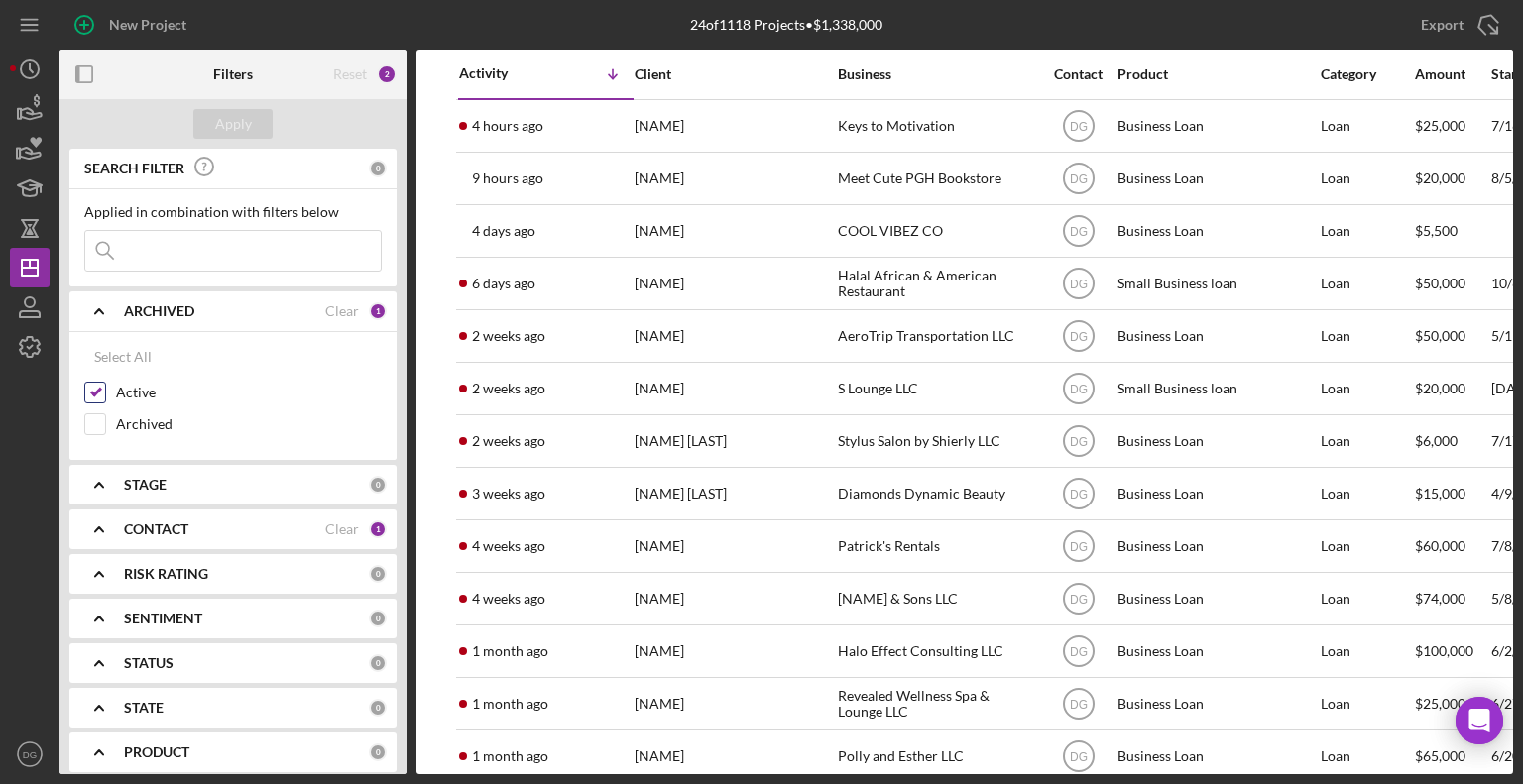 click on "Active" at bounding box center [95, 392] 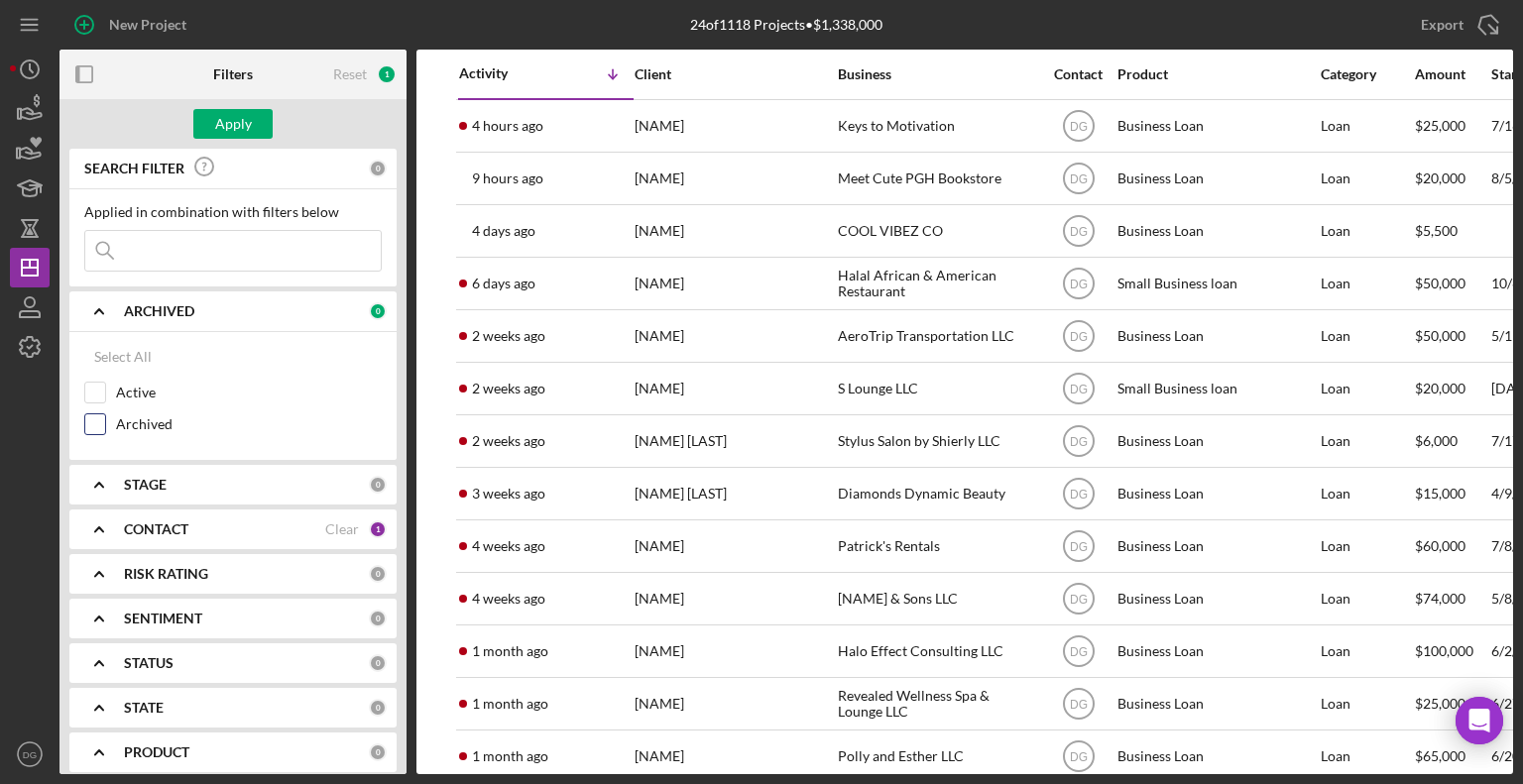 click on "Archived" at bounding box center [95, 424] 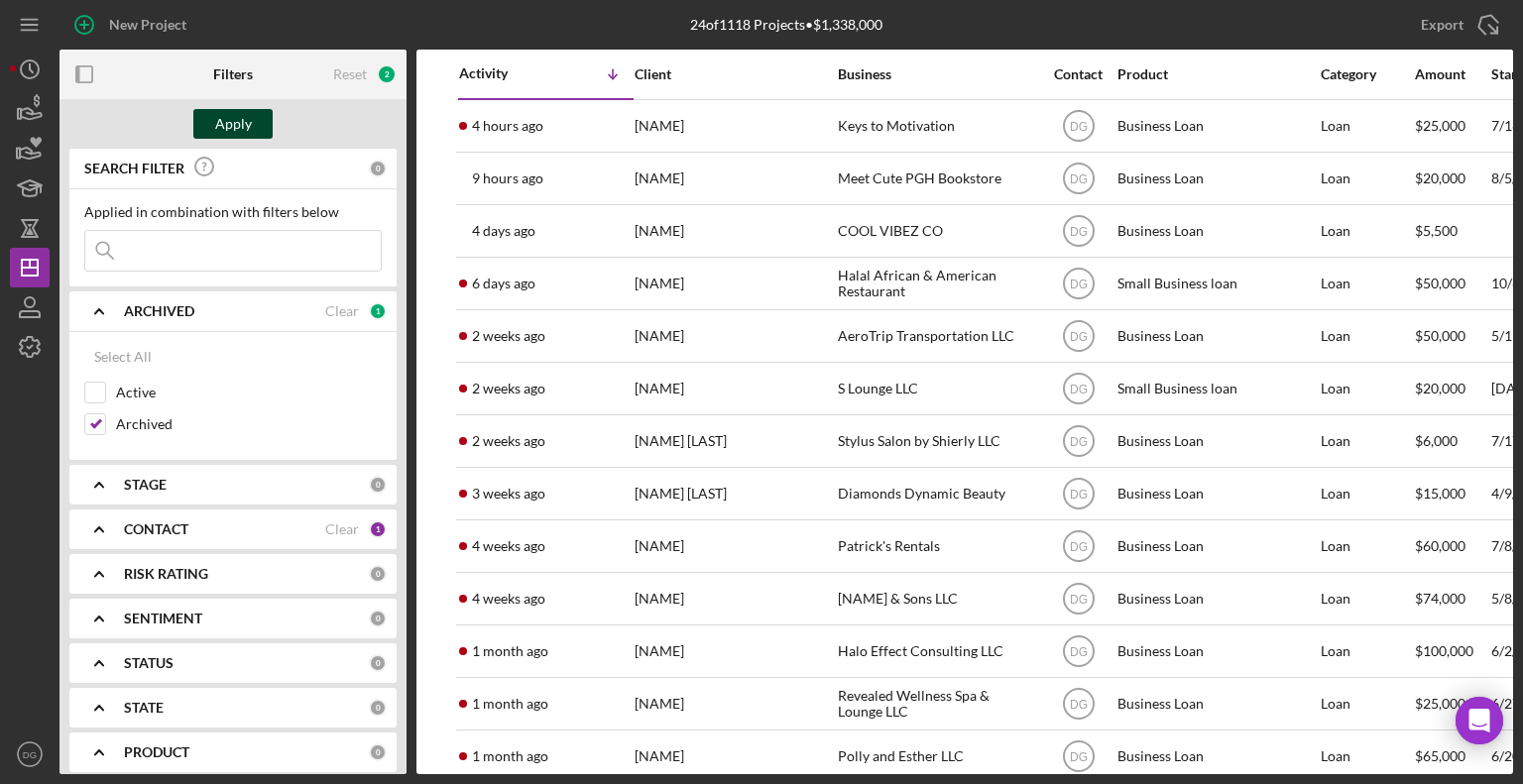 click on "Apply" at bounding box center [233, 124] 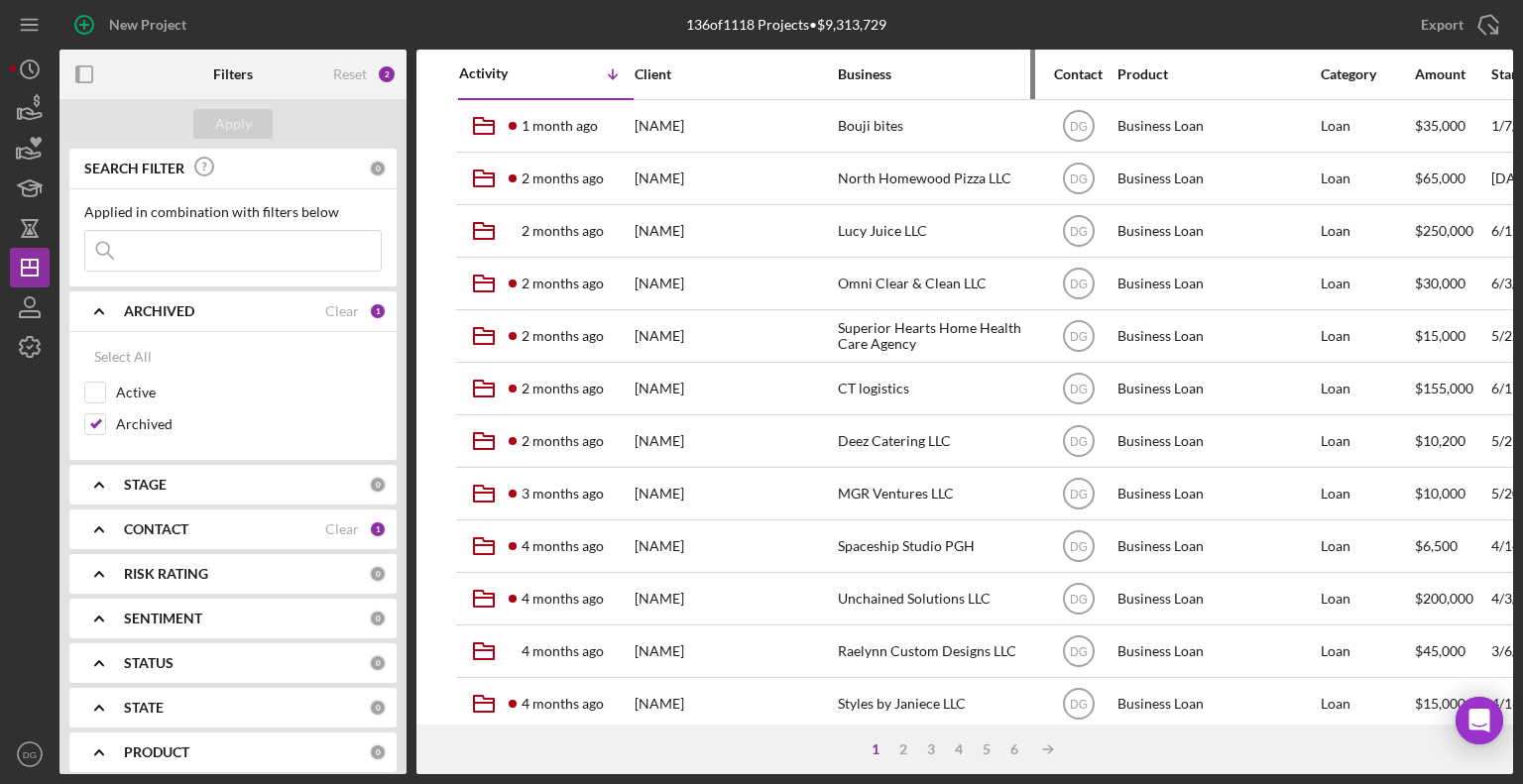 click on "Business" at bounding box center [937, 74] 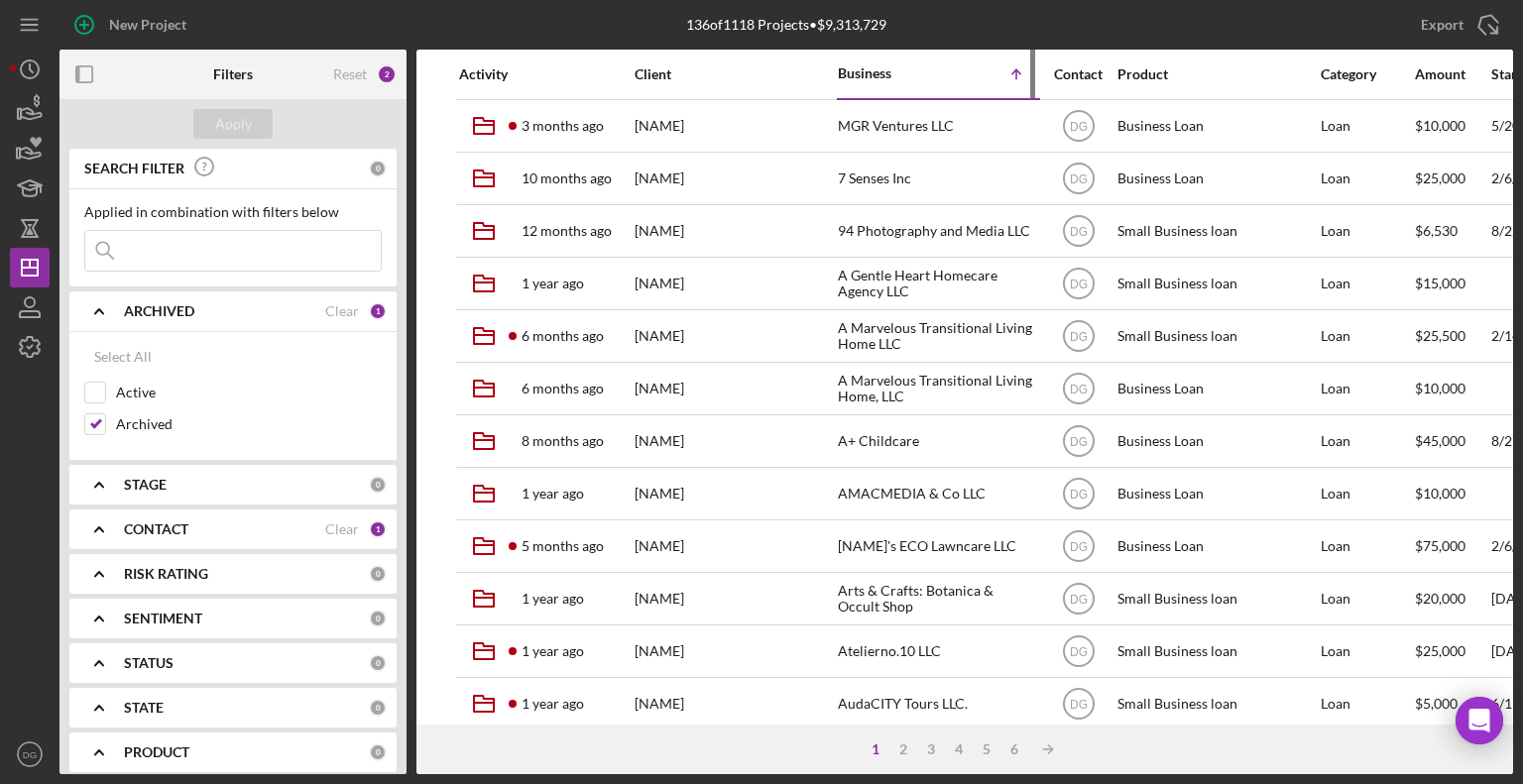 click on "Business" at bounding box center (887, 73) 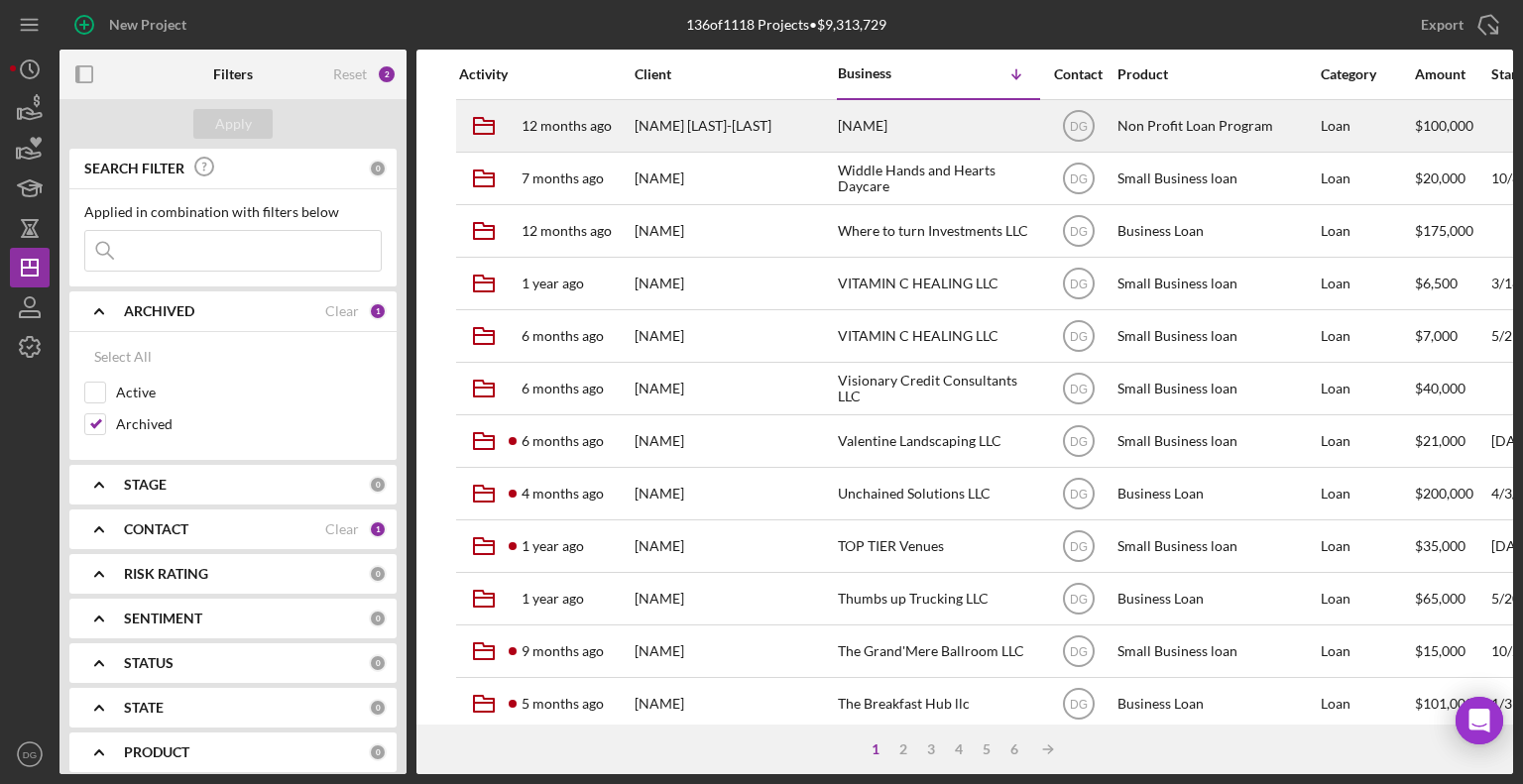 click on "[NAME]" at bounding box center (937, 126) 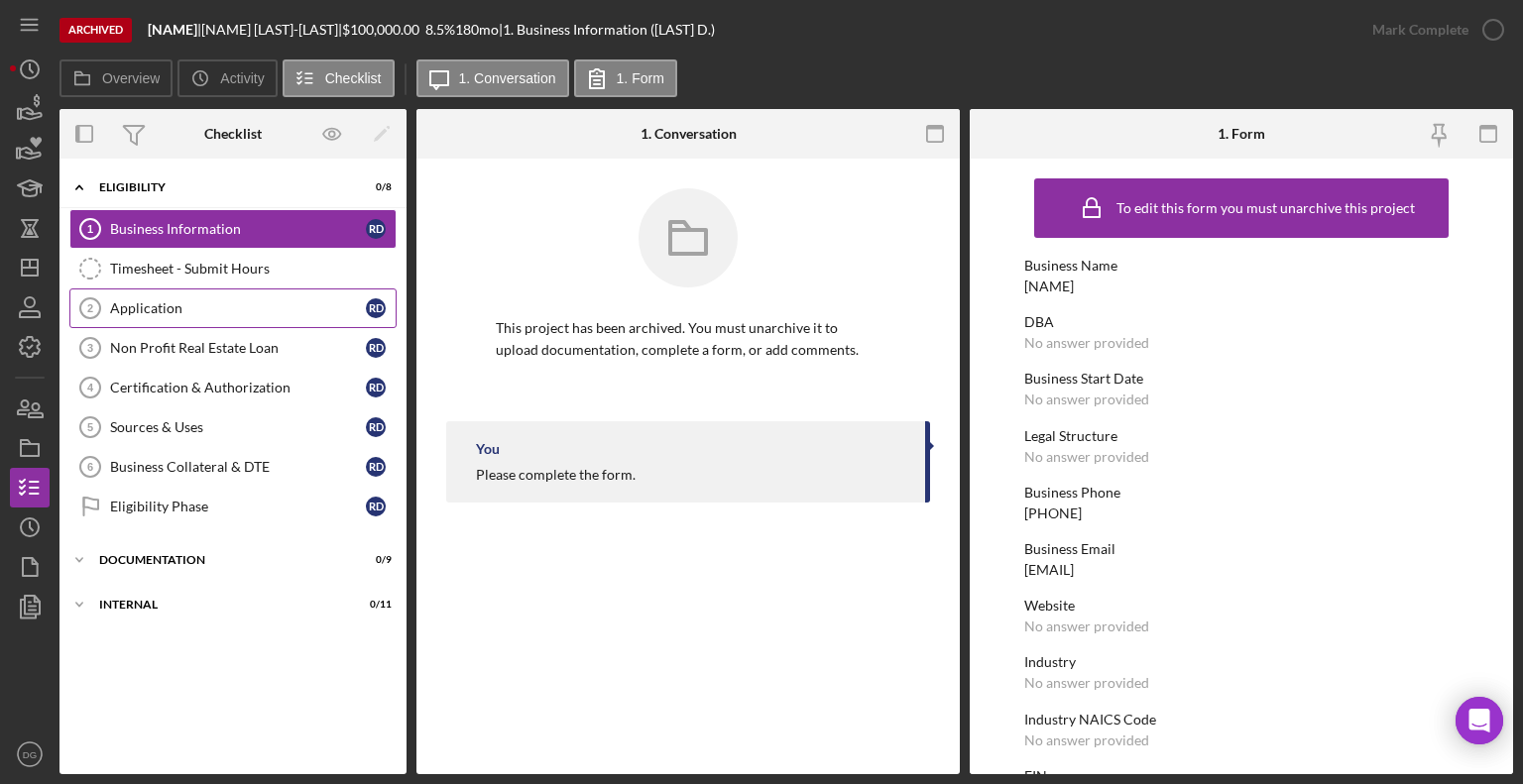 click on "Application" at bounding box center [238, 308] 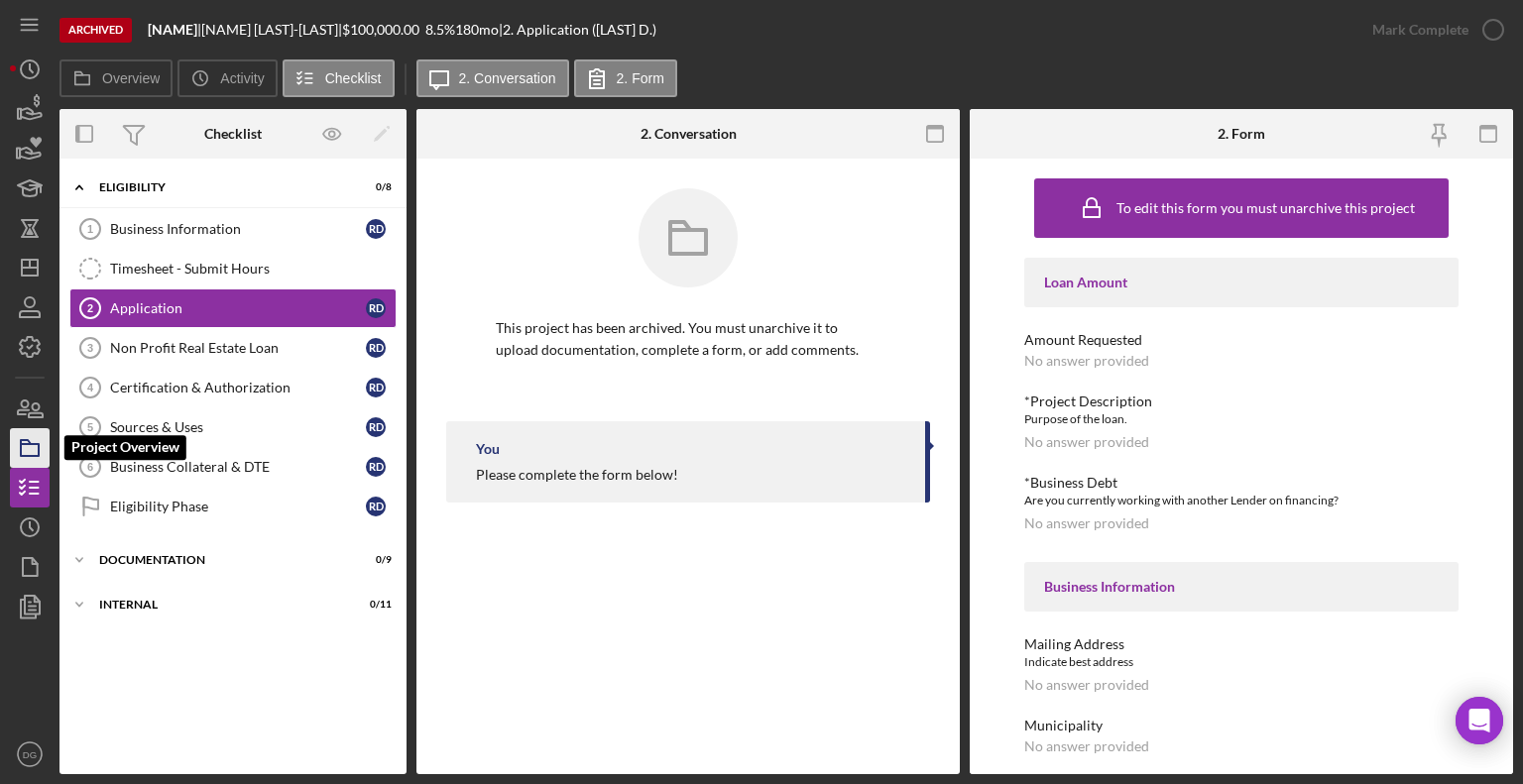 click 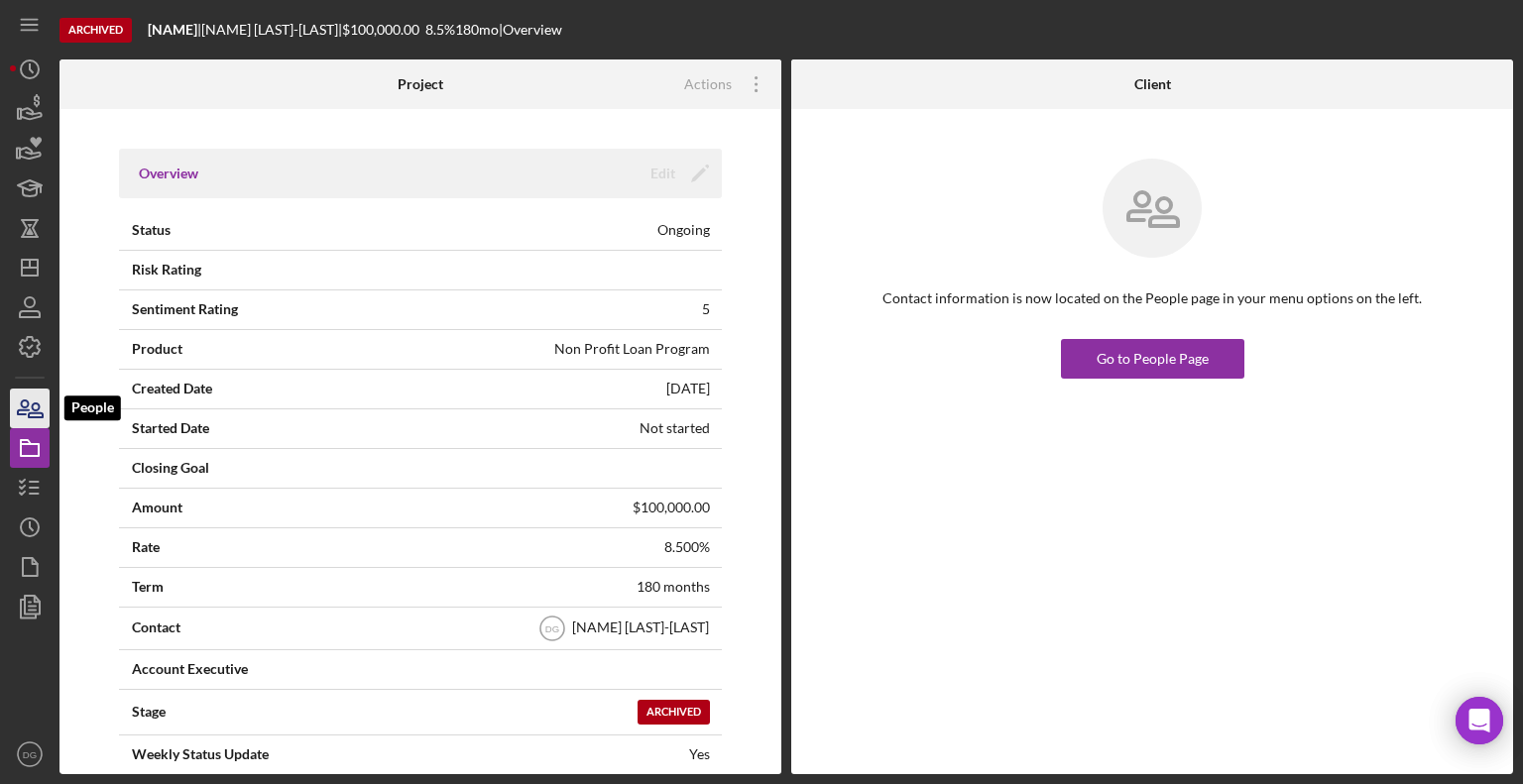 click 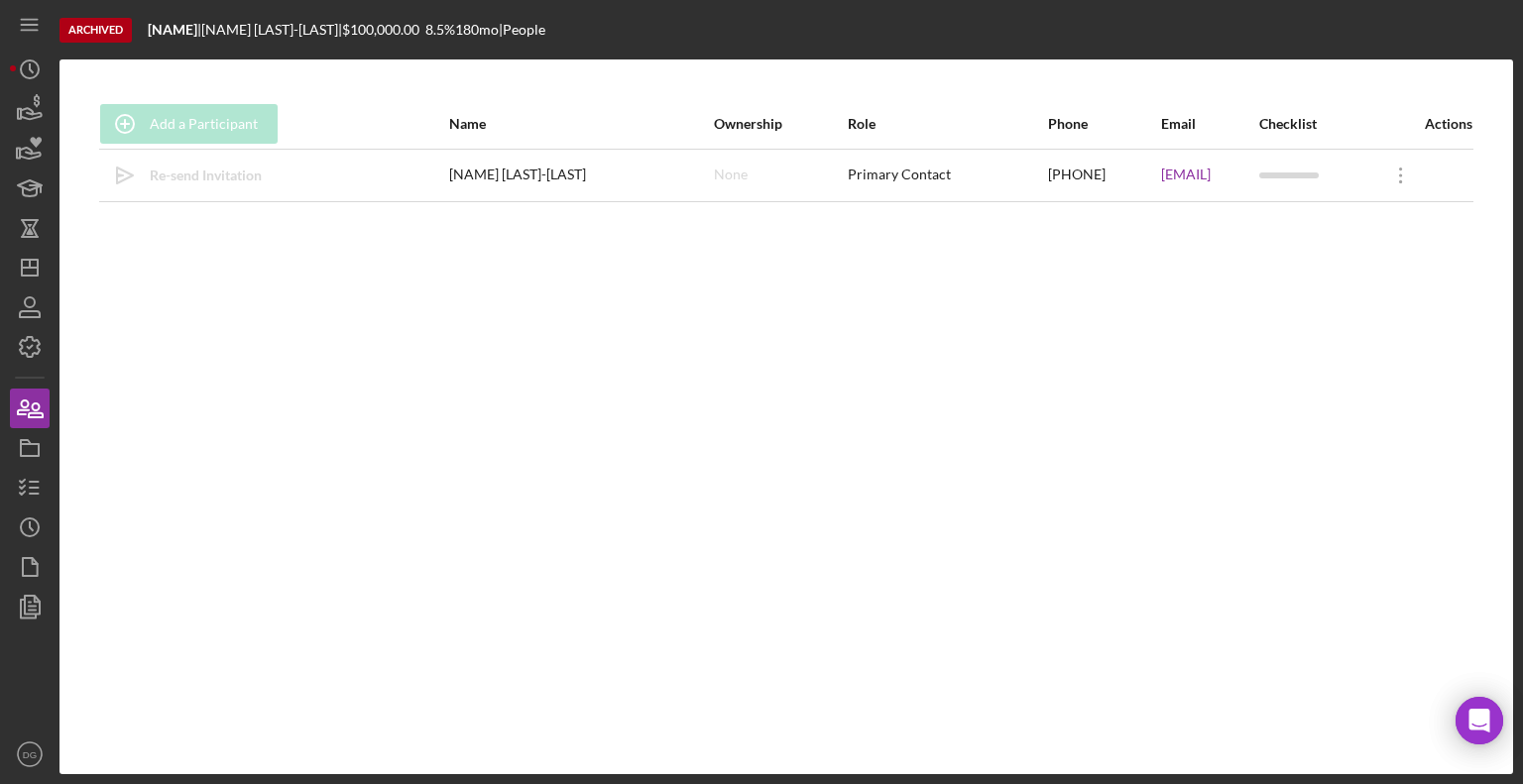 drag, startPoint x: 1201, startPoint y: 175, endPoint x: 984, endPoint y: 180, distance: 217.0576 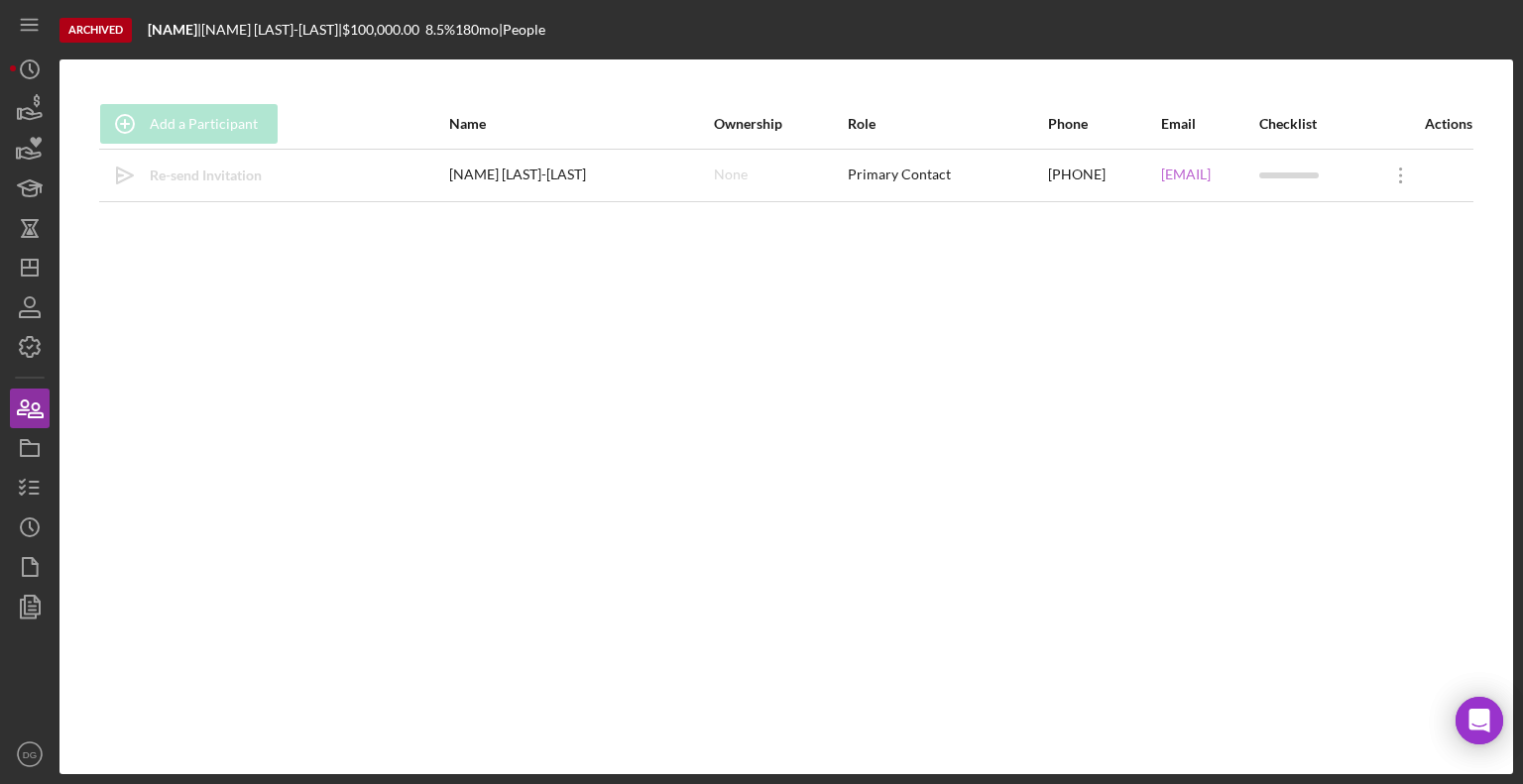 copy on "[EMAIL]" 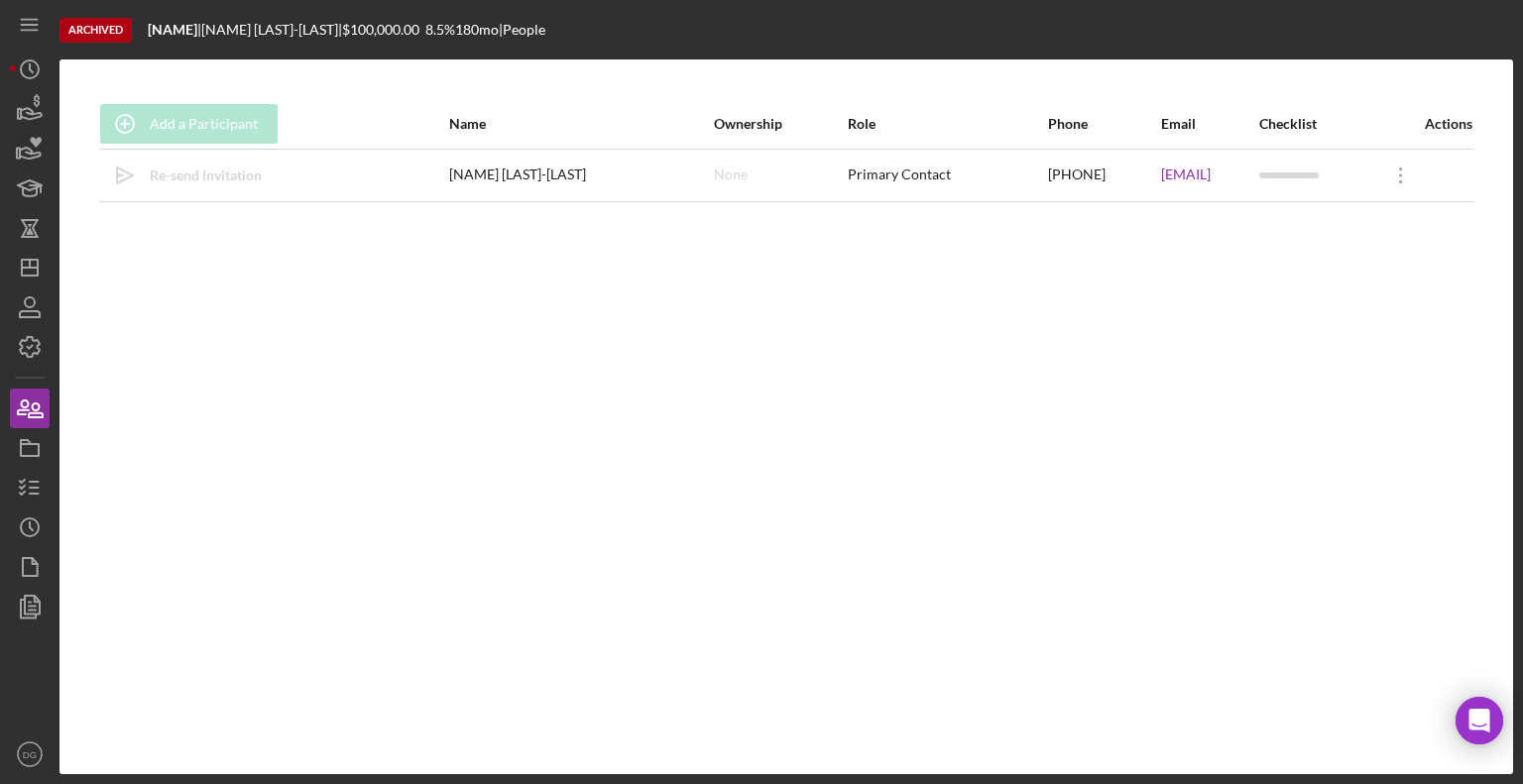 click on "[EMAIL]" at bounding box center (1209, 175) 